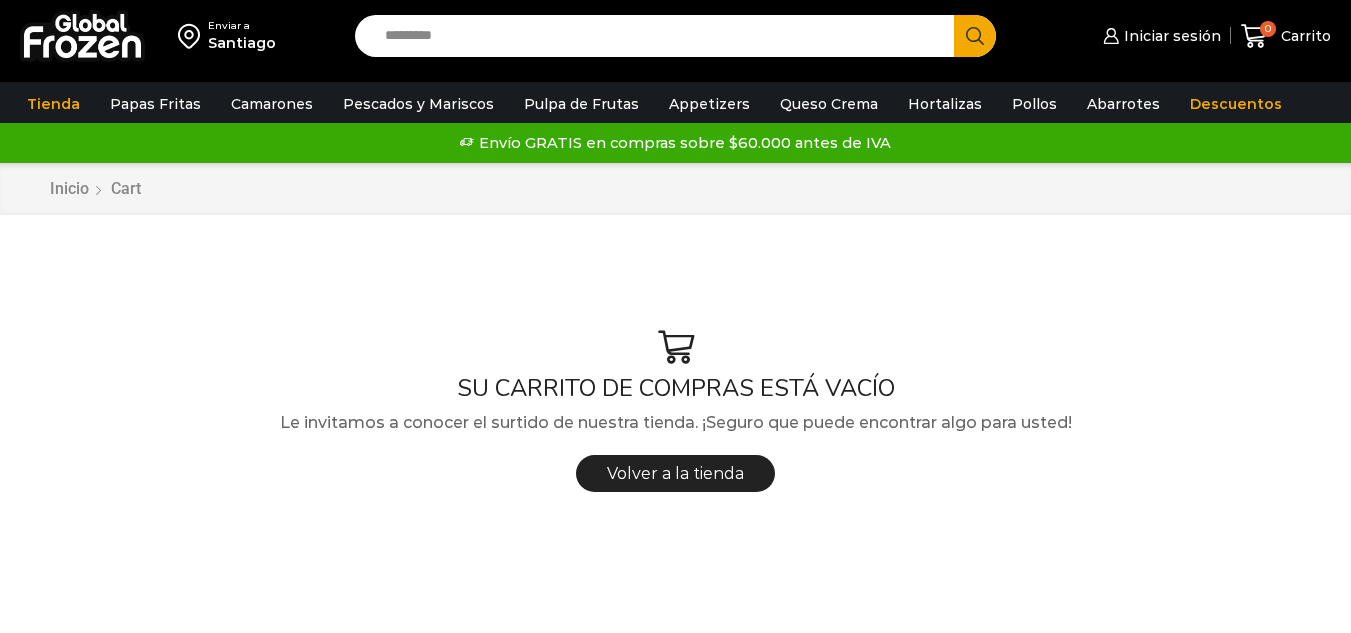 scroll, scrollTop: 0, scrollLeft: 0, axis: both 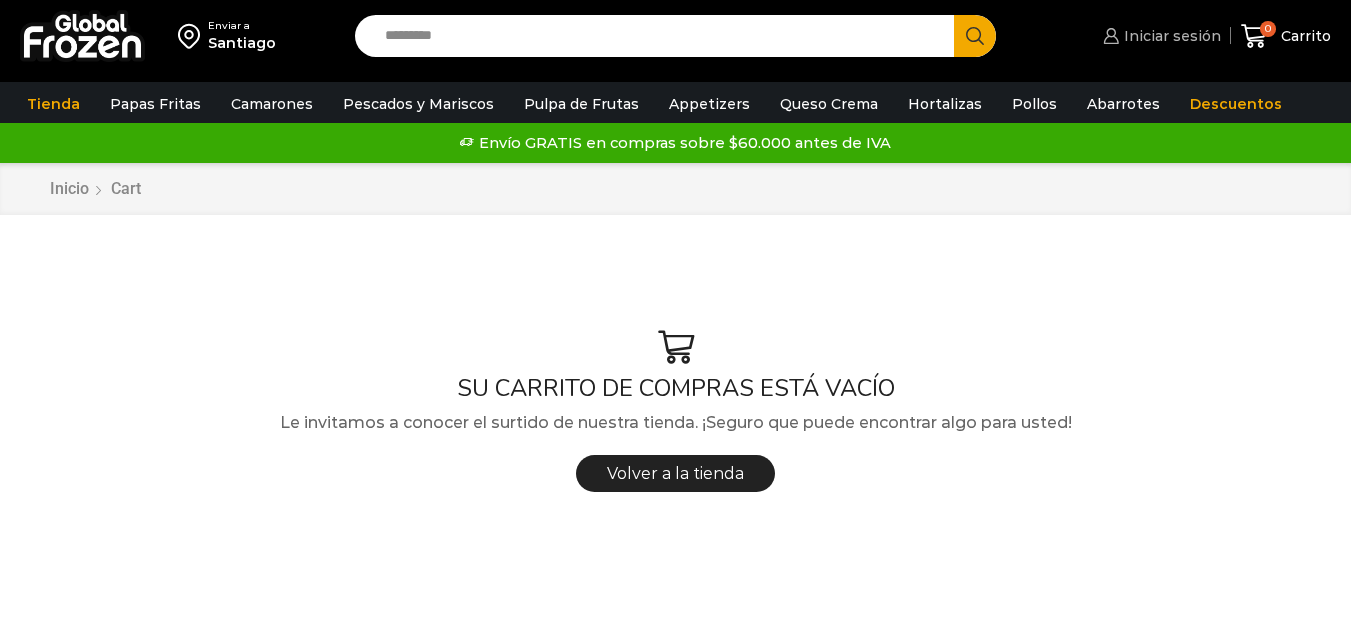 click on "Iniciar sesión" at bounding box center (1170, 36) 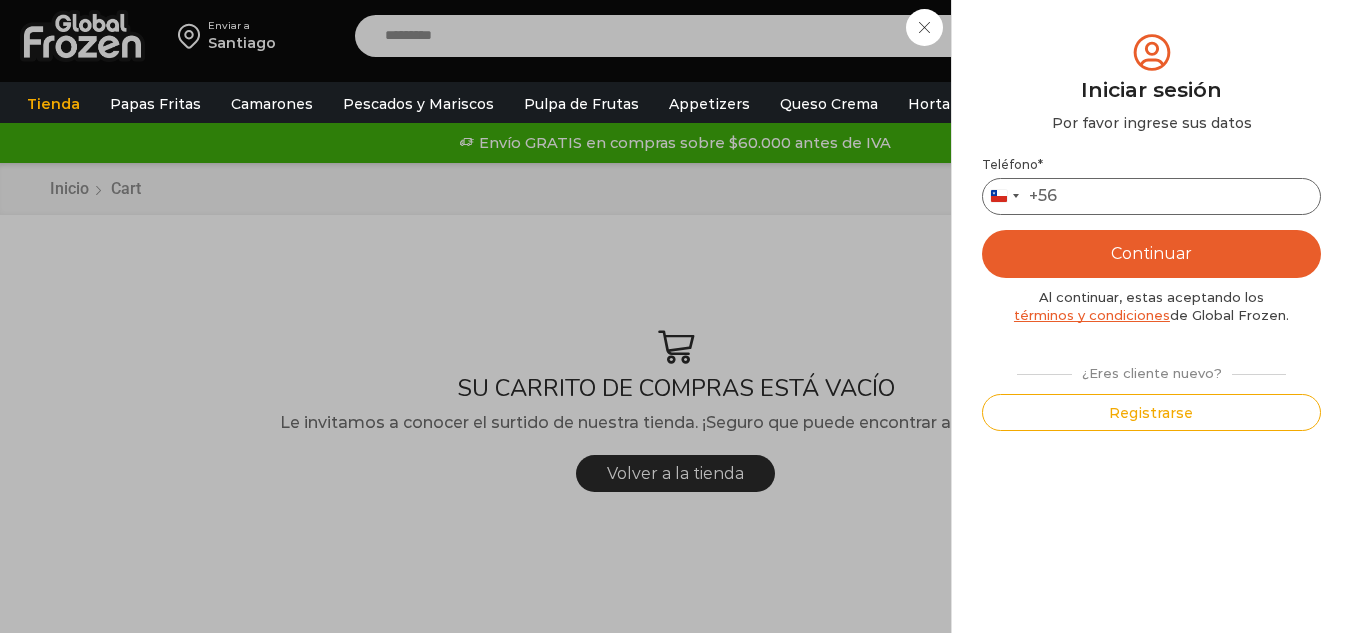 click on "Teléfono
*" at bounding box center (1151, 196) 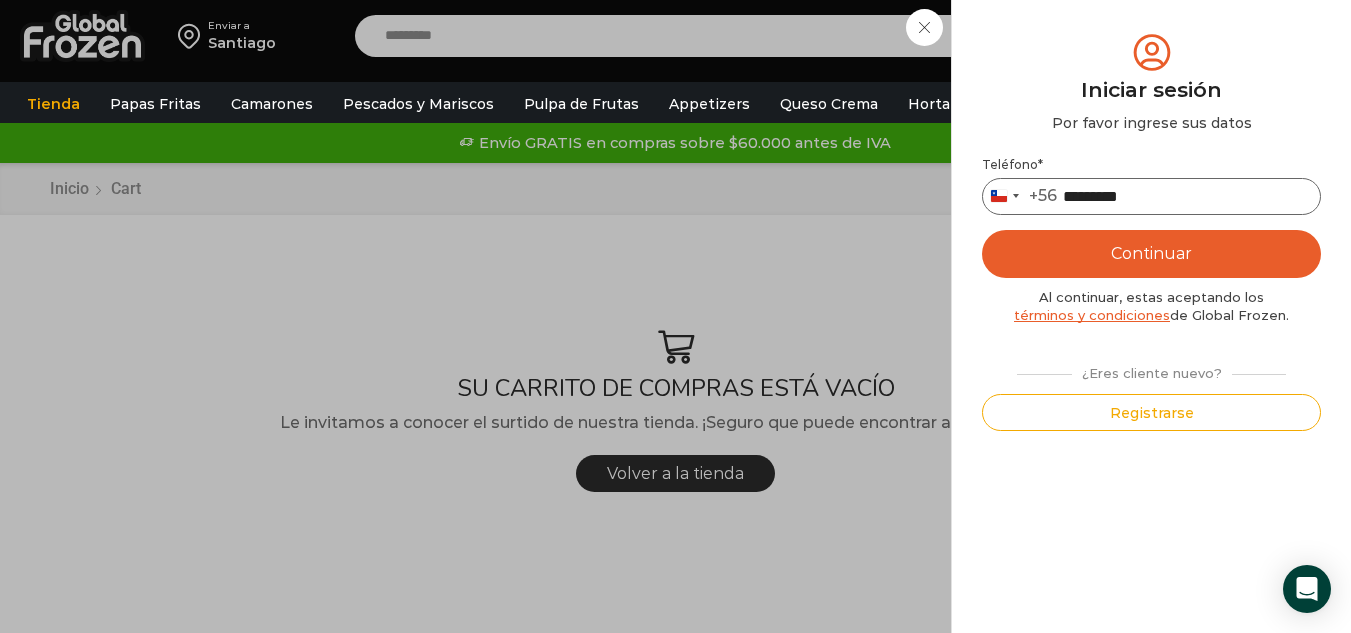 type on "*********" 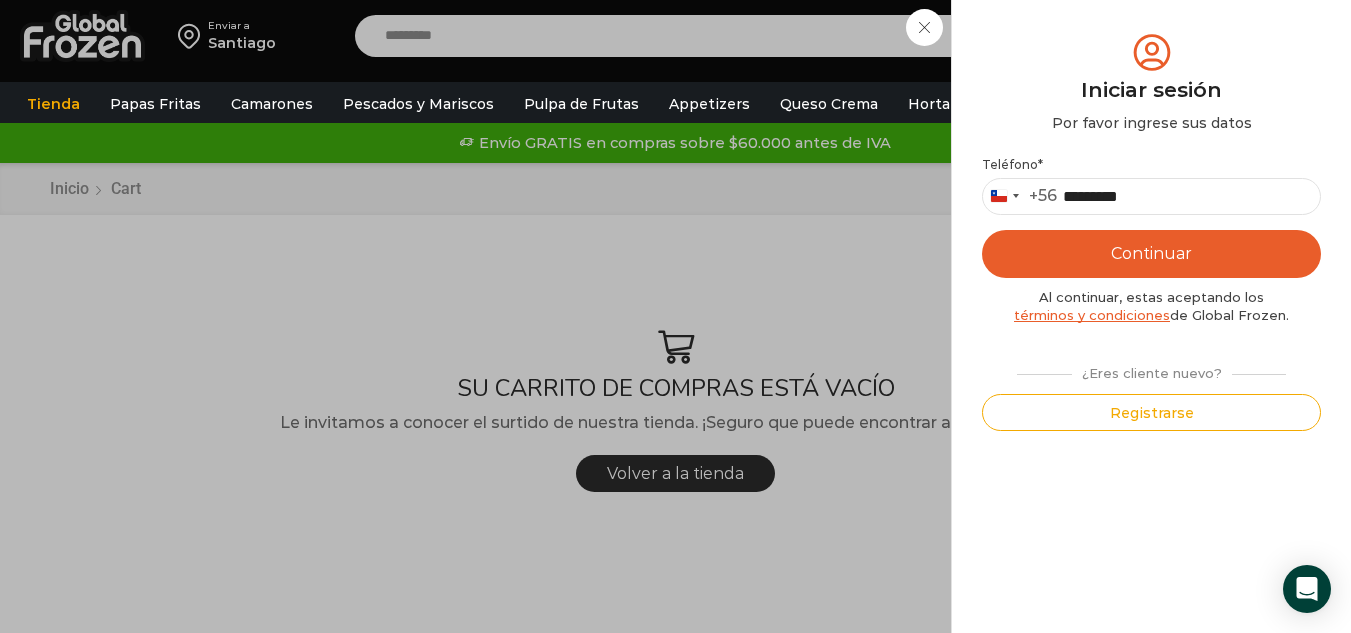 click on "Continuar" at bounding box center (1151, 254) 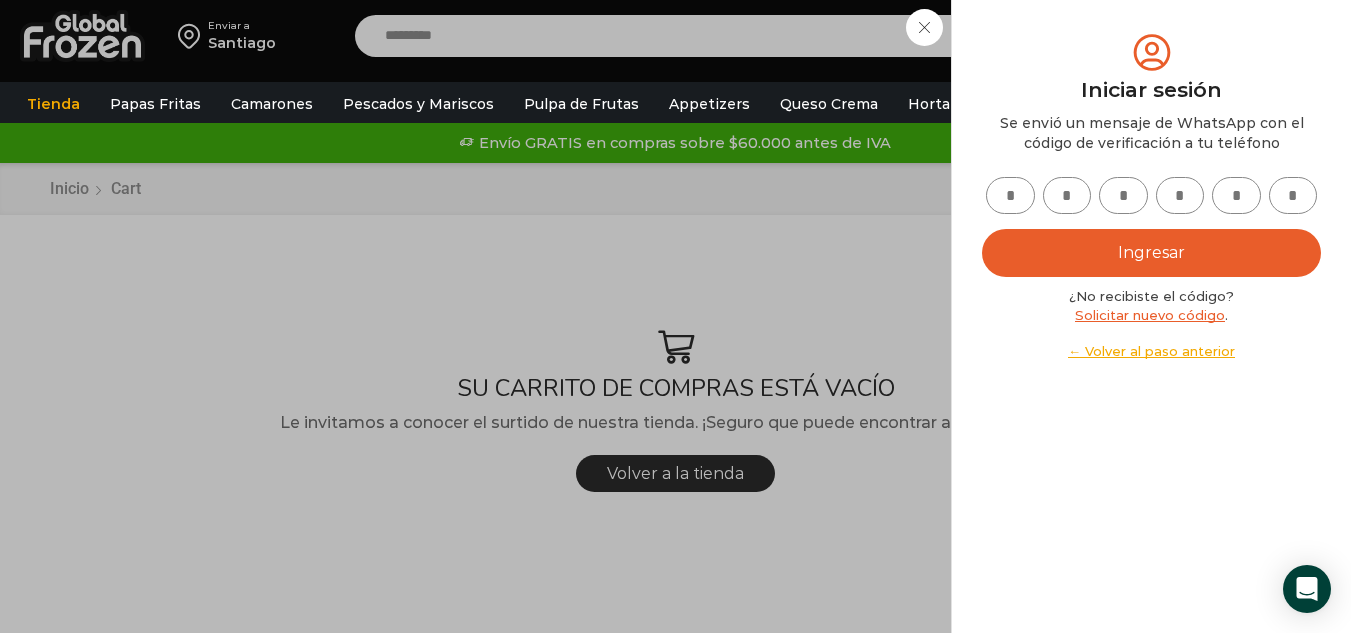 click at bounding box center [1151, 195] 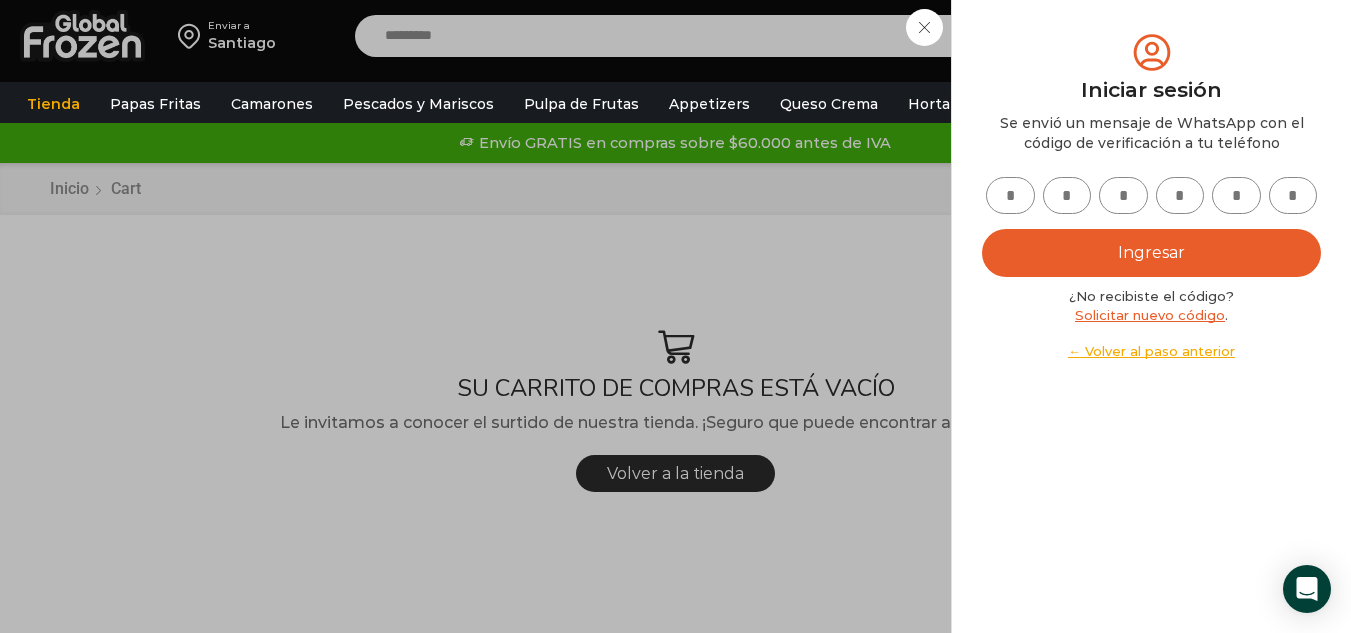 type on "*" 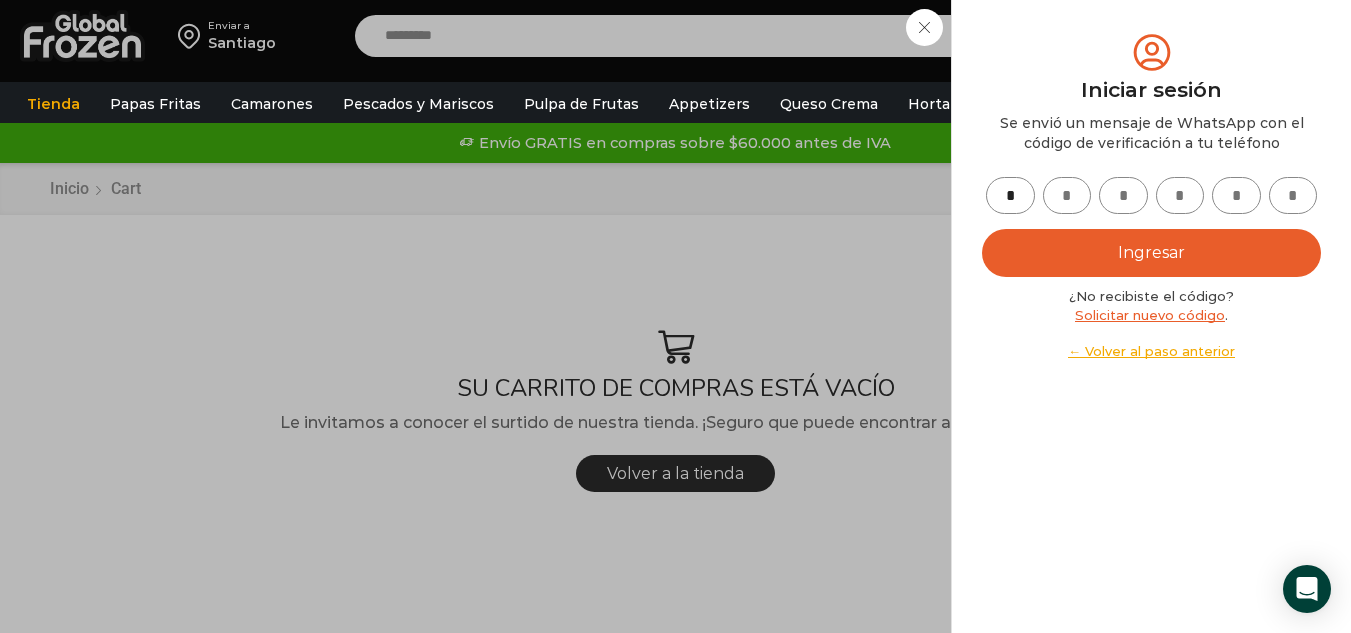 type on "*" 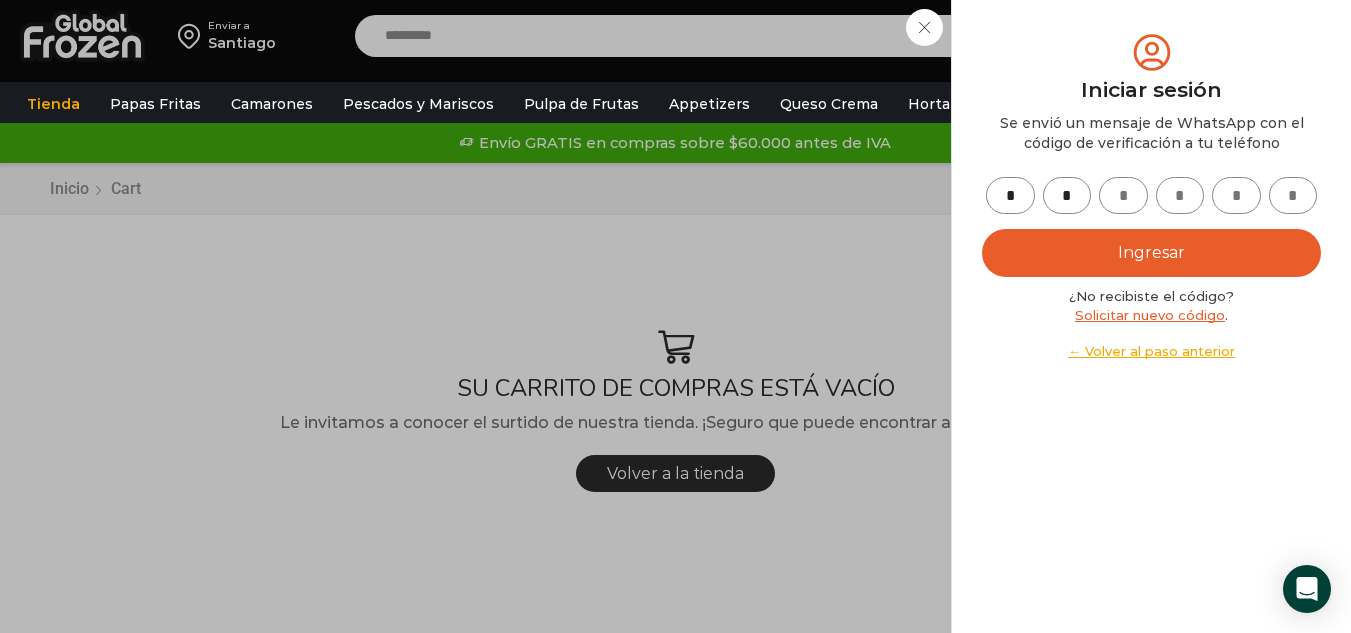 type on "*" 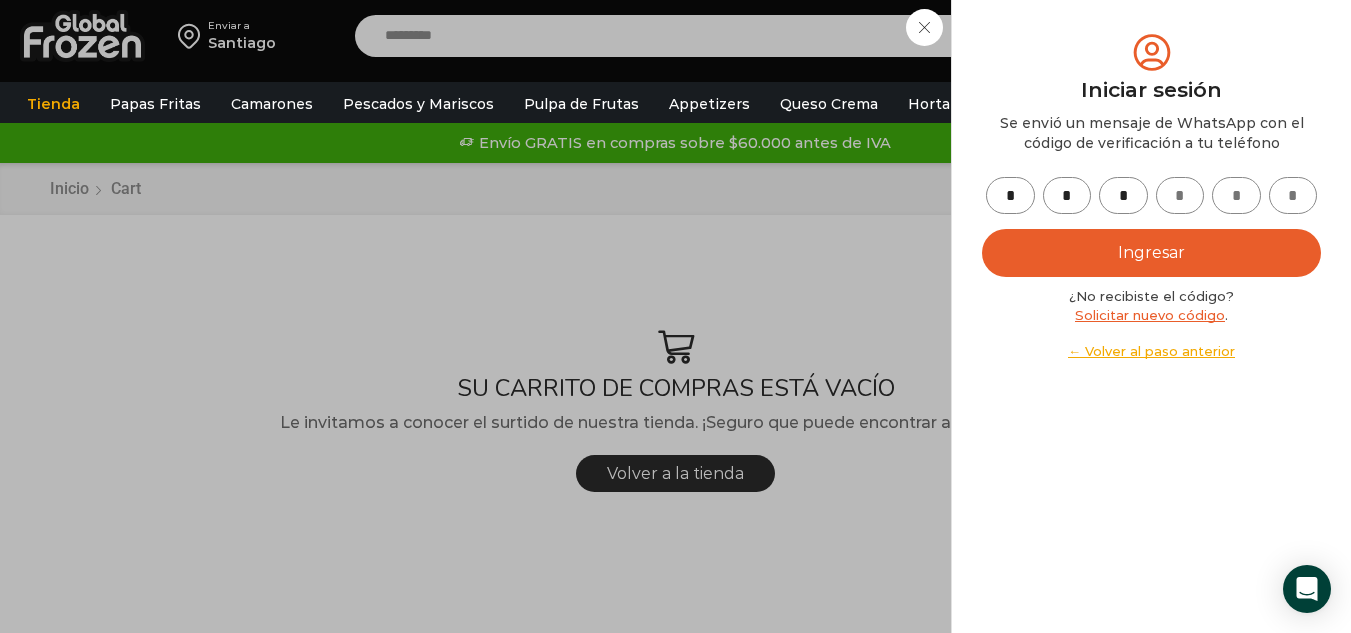 type on "*" 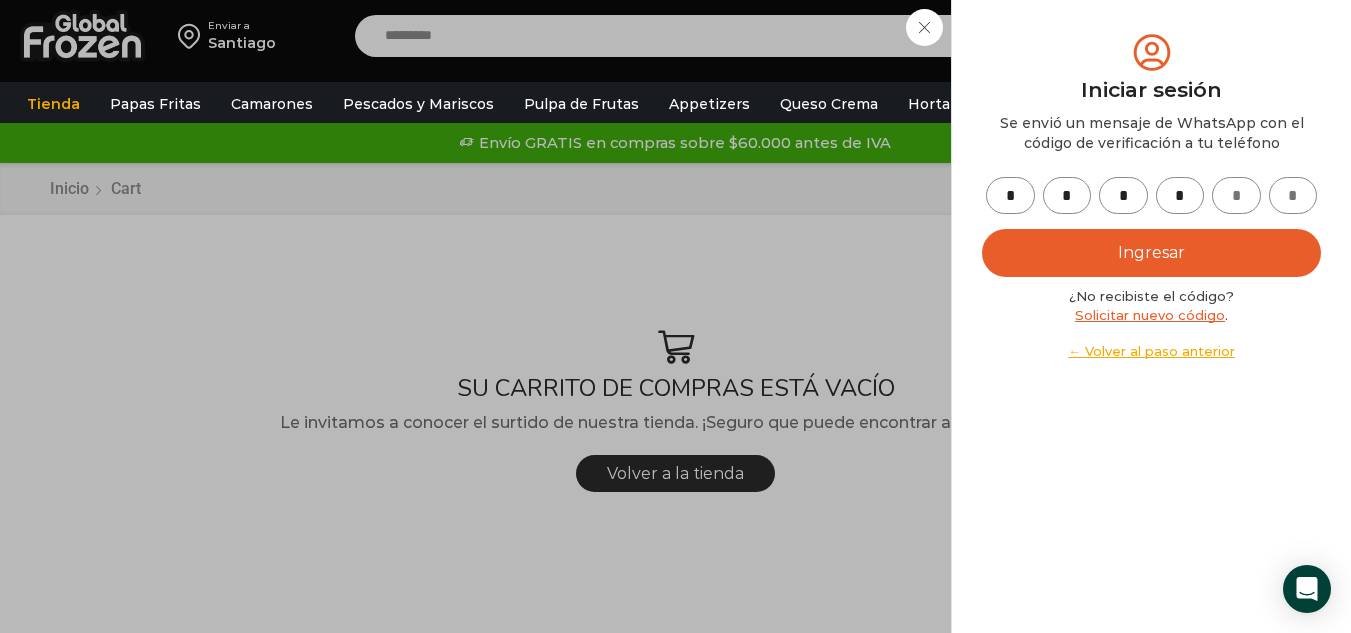 type on "*" 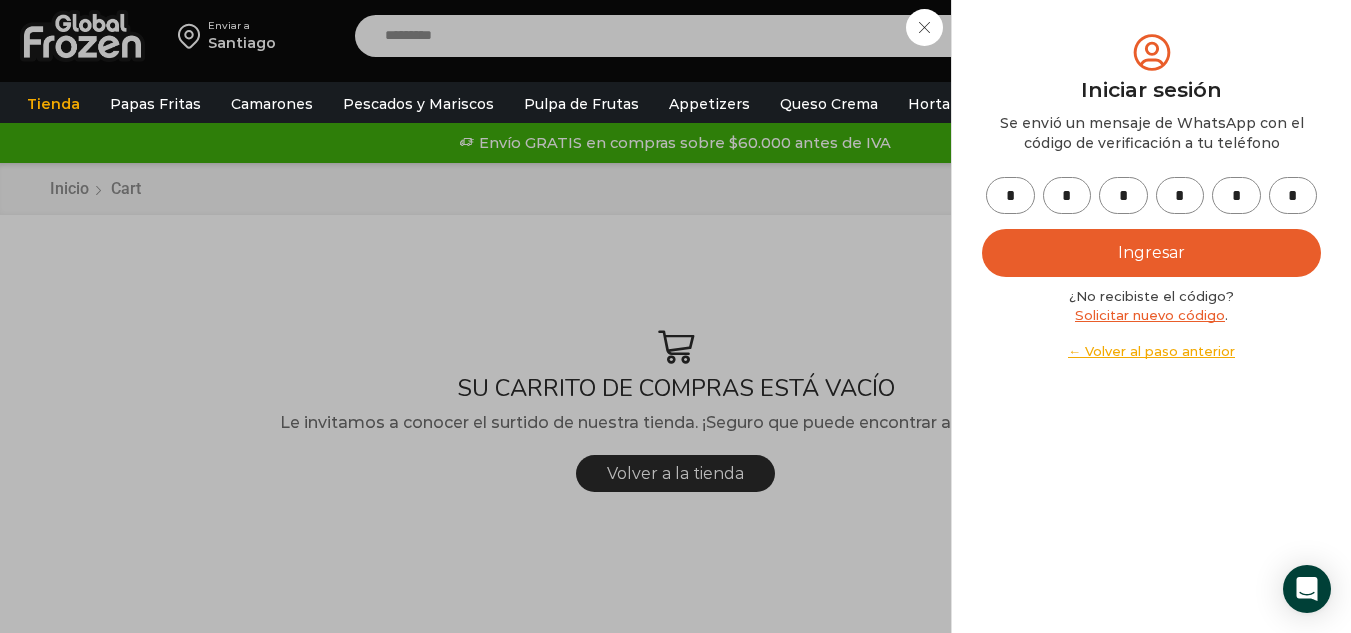 type on "*" 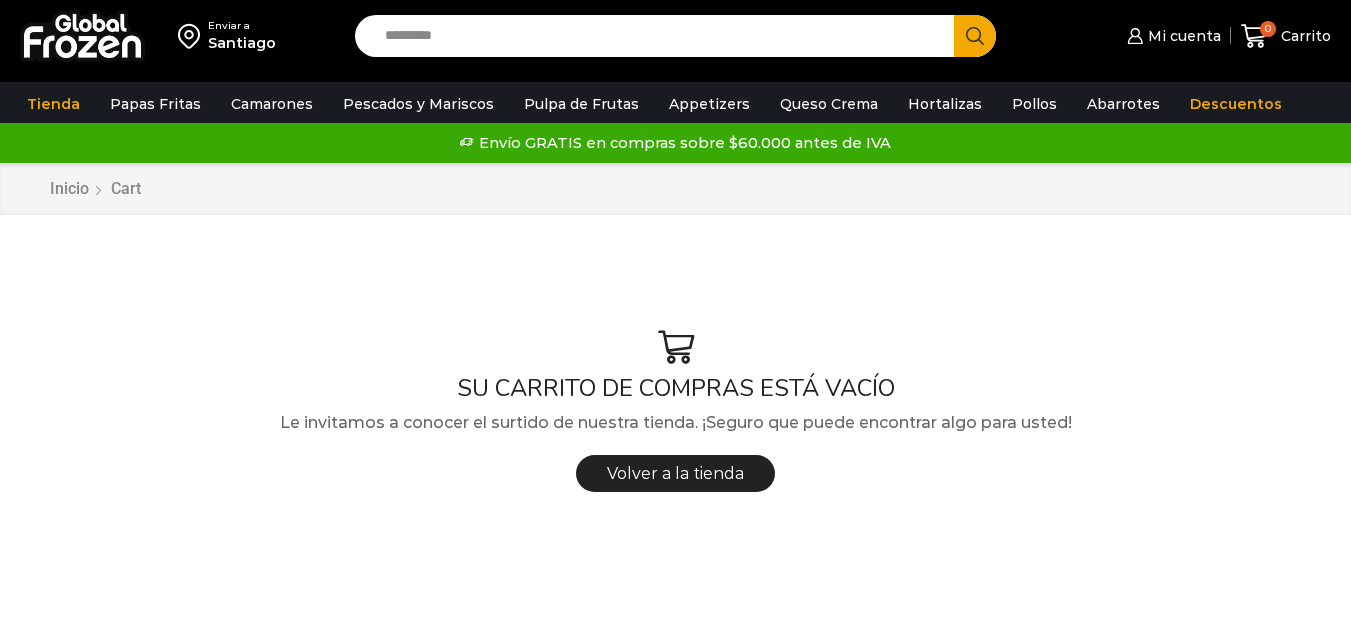 scroll, scrollTop: 0, scrollLeft: 0, axis: both 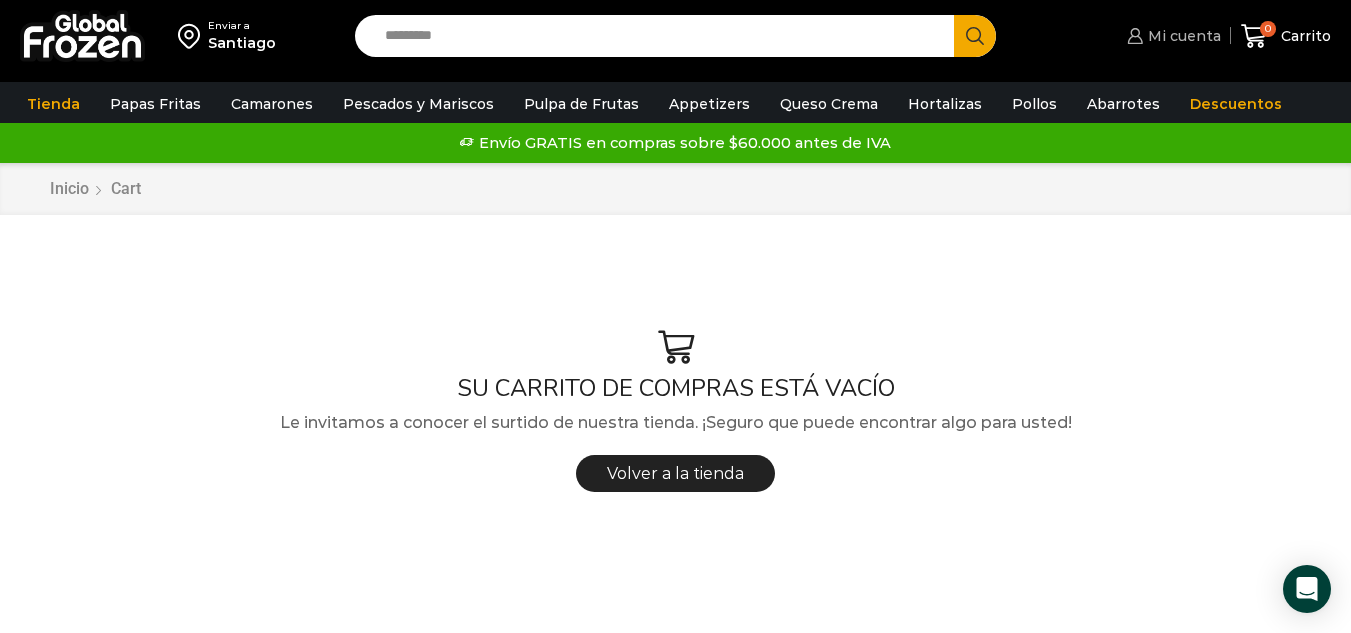 click on "Mi cuenta" at bounding box center (1182, 36) 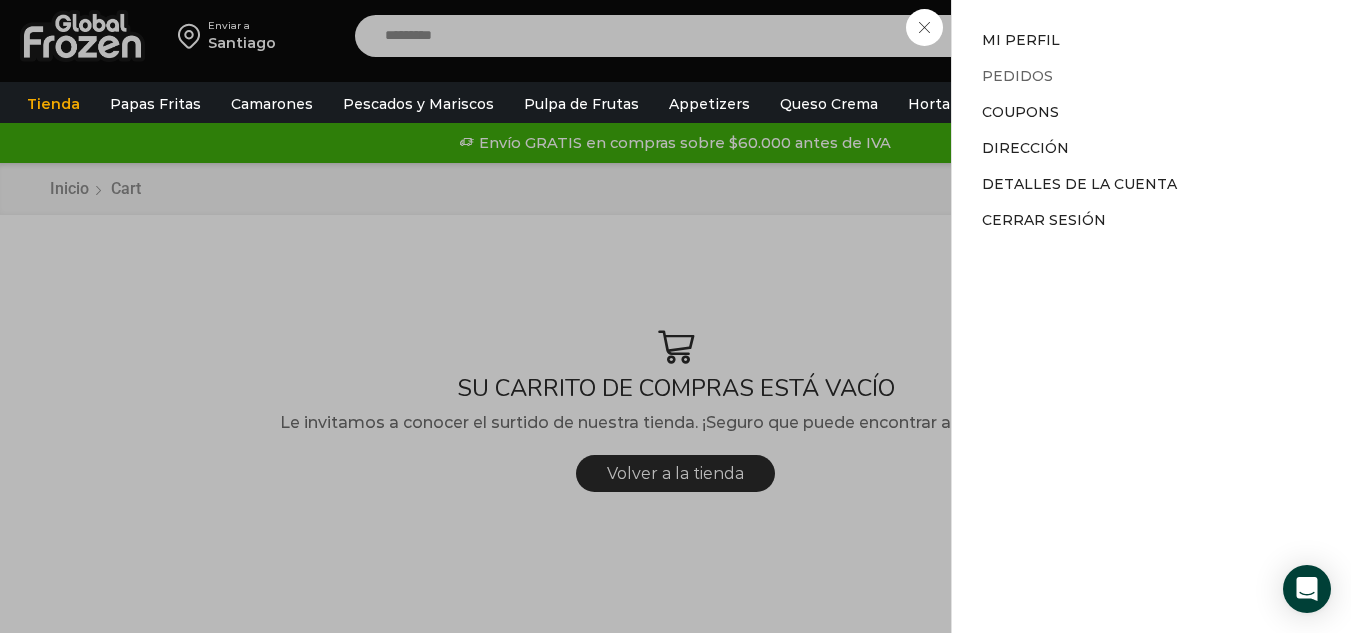 click on "Pedidos" at bounding box center (1017, 76) 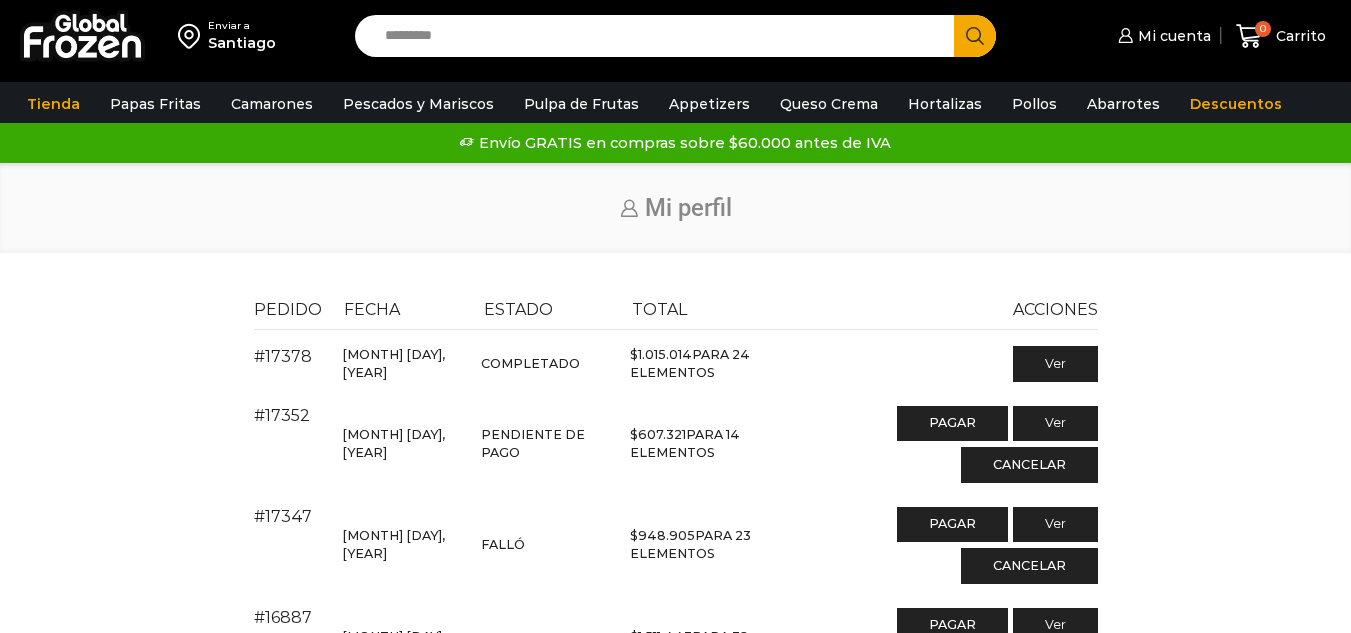 scroll, scrollTop: 0, scrollLeft: 0, axis: both 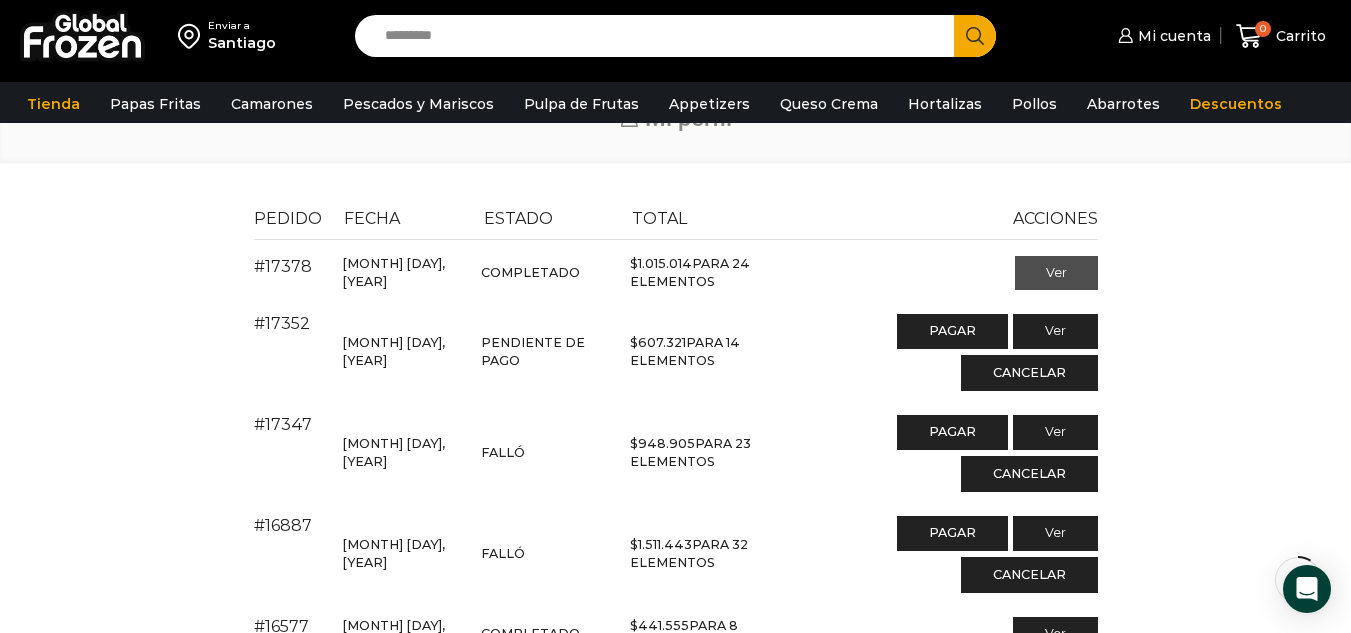 click on "Ver" at bounding box center [1056, 273] 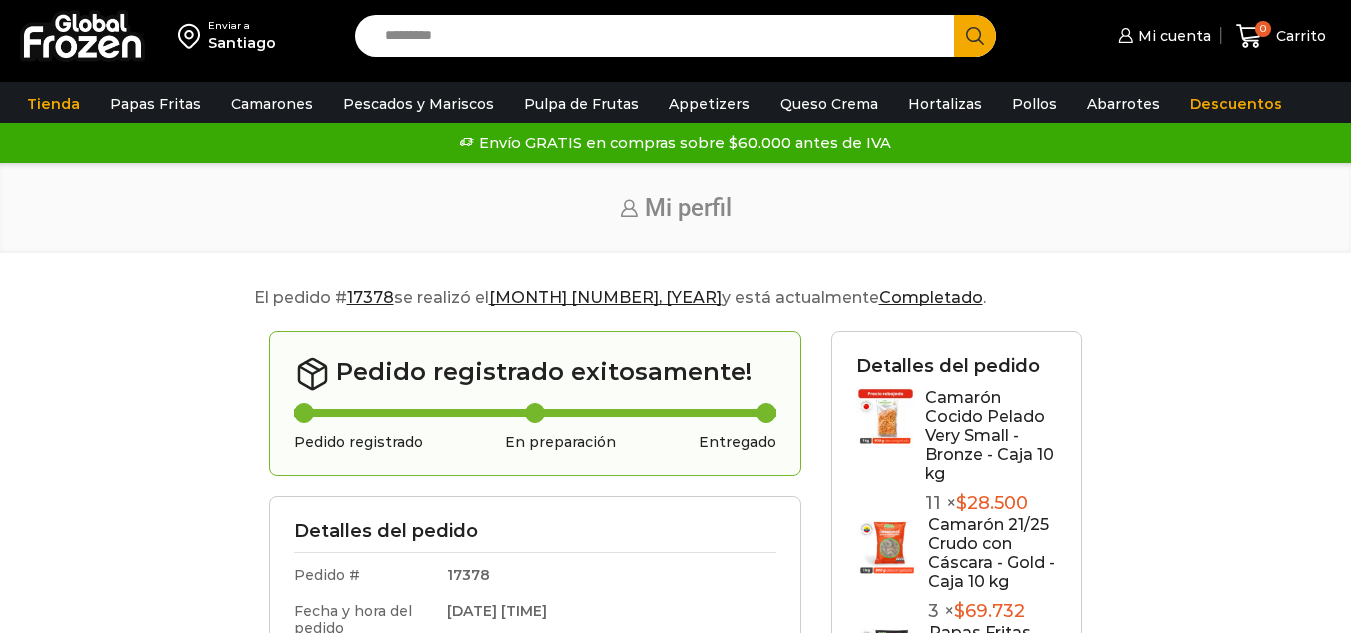 scroll, scrollTop: 0, scrollLeft: 0, axis: both 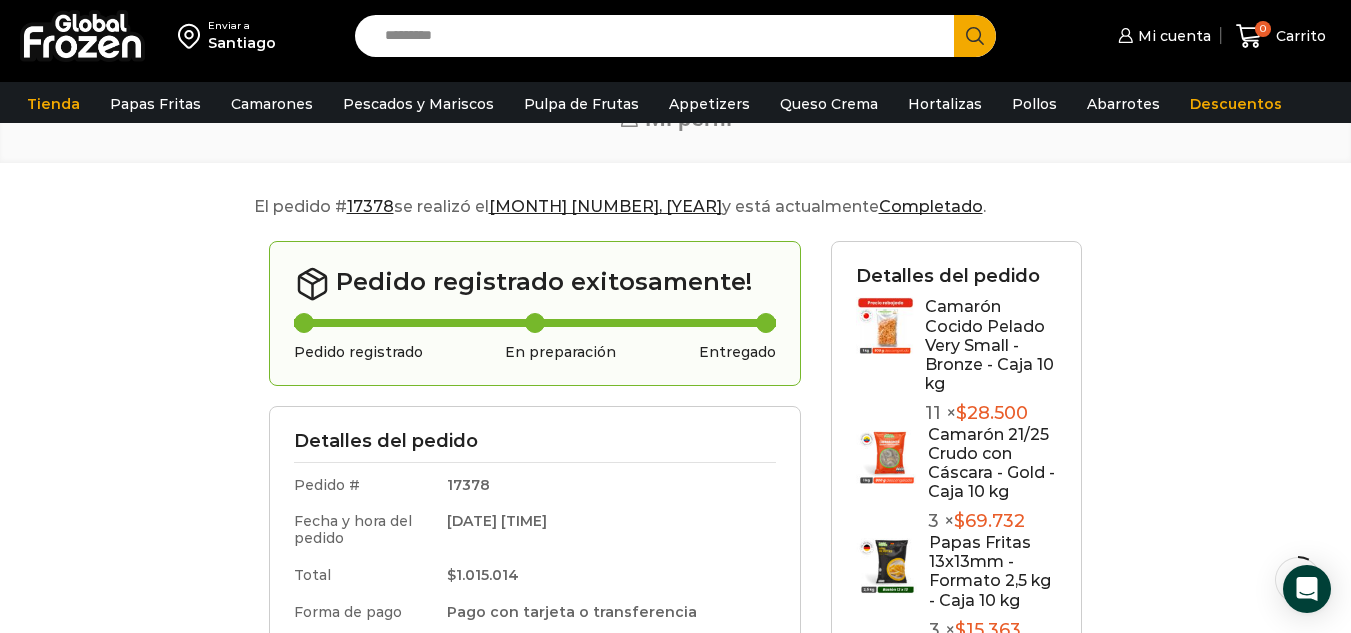 click at bounding box center [766, 323] 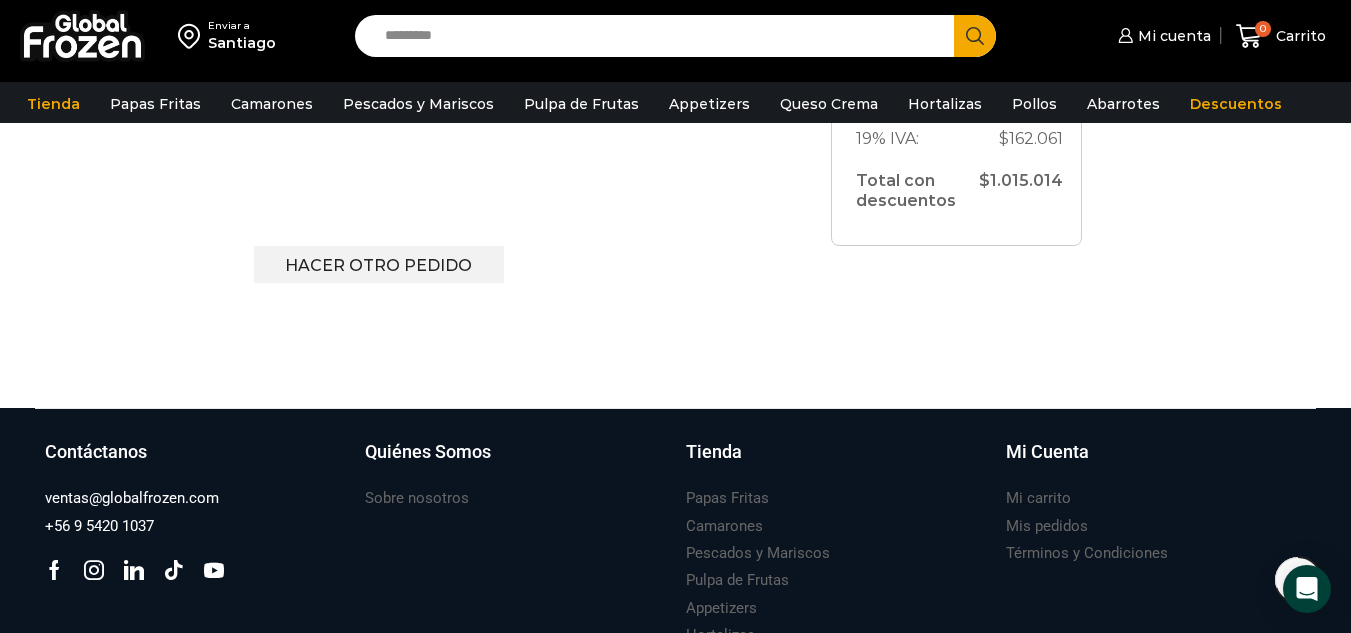 scroll, scrollTop: 1100, scrollLeft: 0, axis: vertical 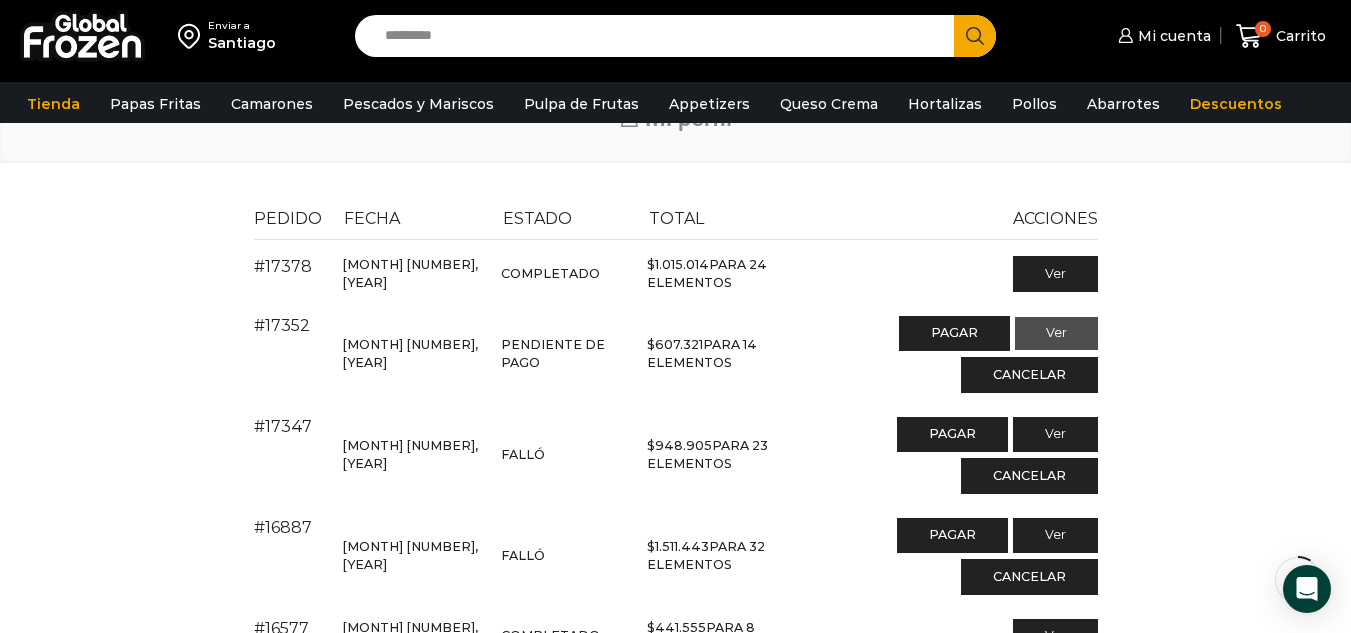 click on "Ver" at bounding box center (1056, 334) 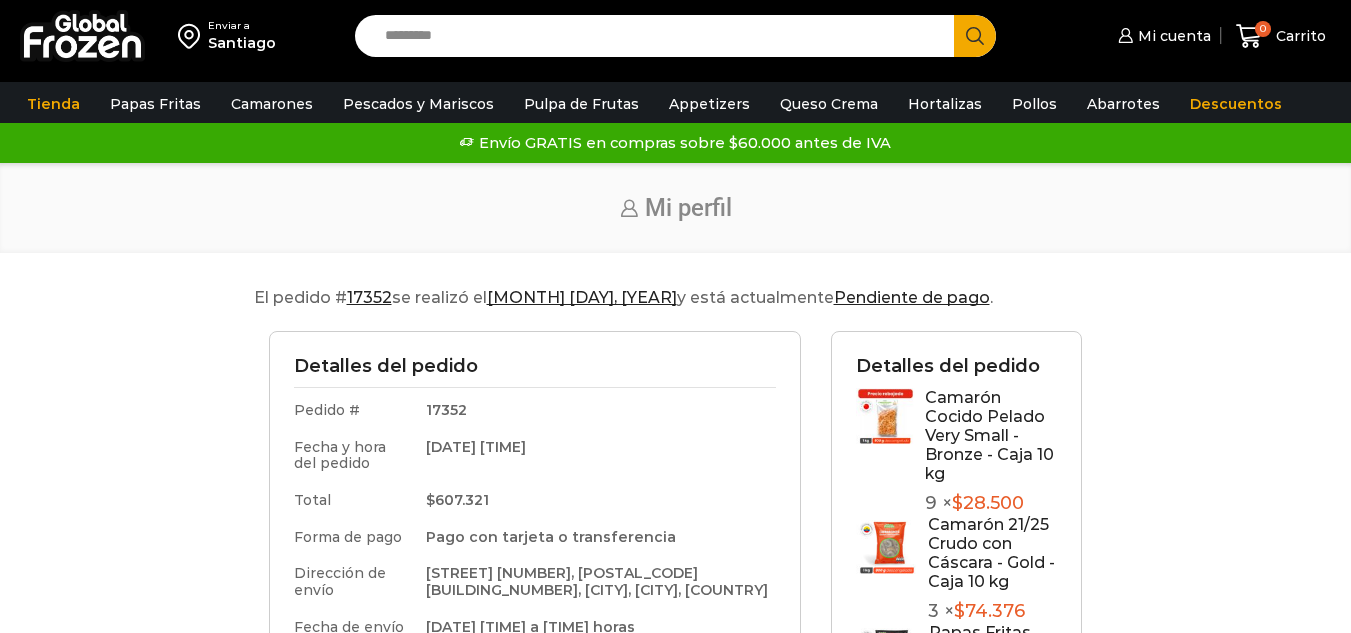 scroll, scrollTop: 0, scrollLeft: 0, axis: both 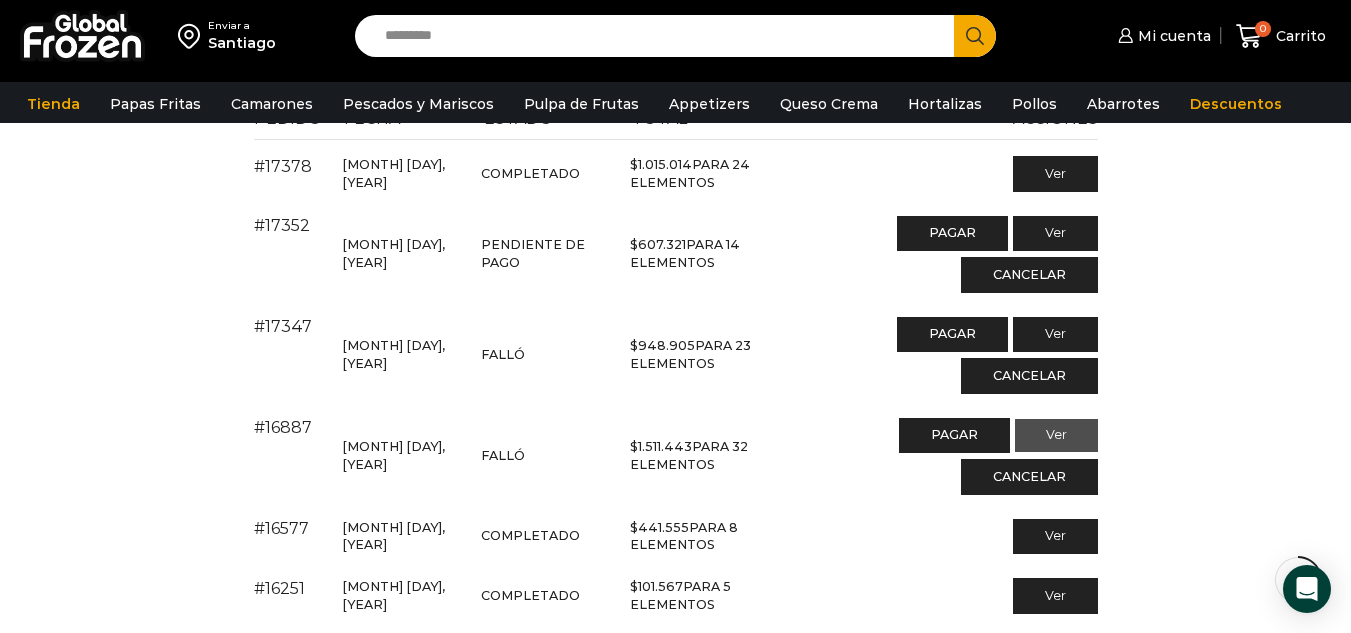click on "Ver" at bounding box center [1056, 436] 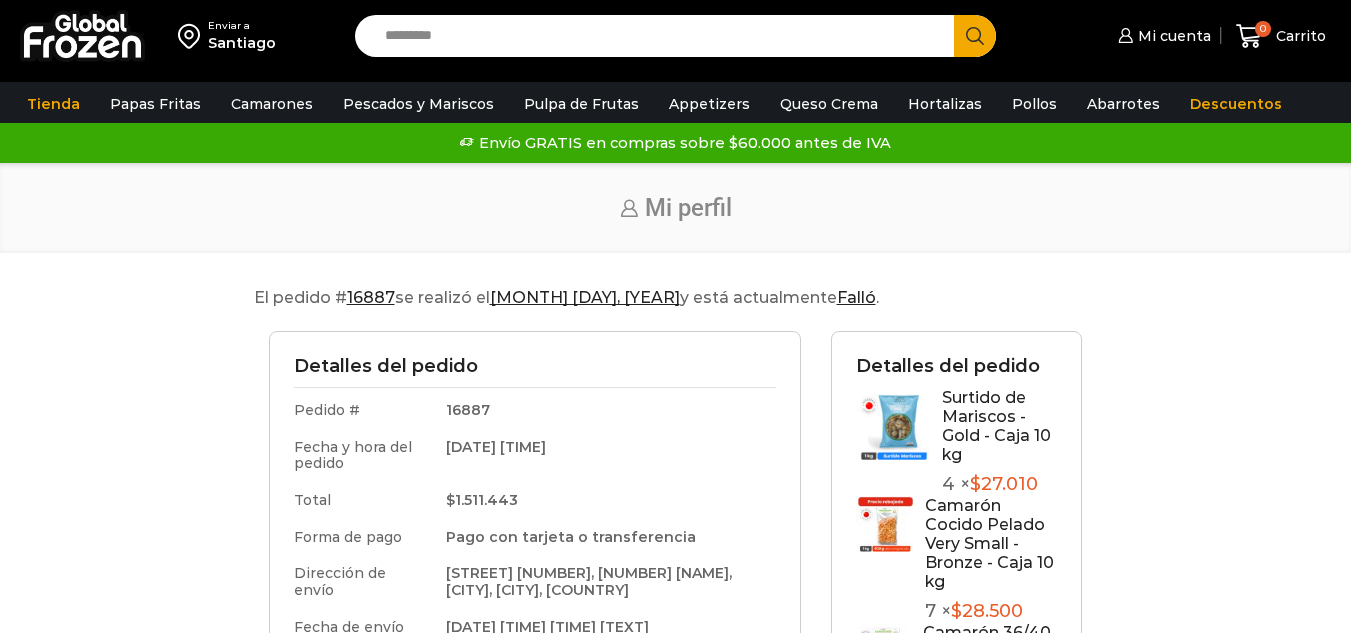 scroll, scrollTop: 0, scrollLeft: 0, axis: both 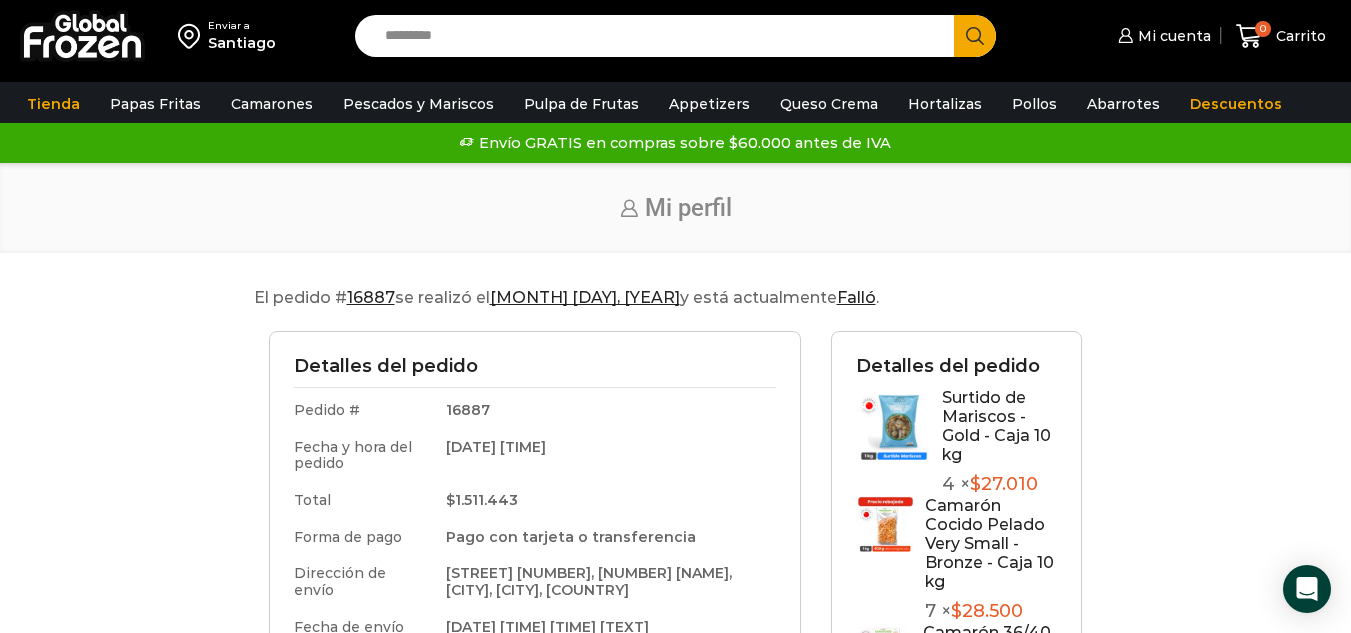 click on "Falló" at bounding box center [856, 297] 